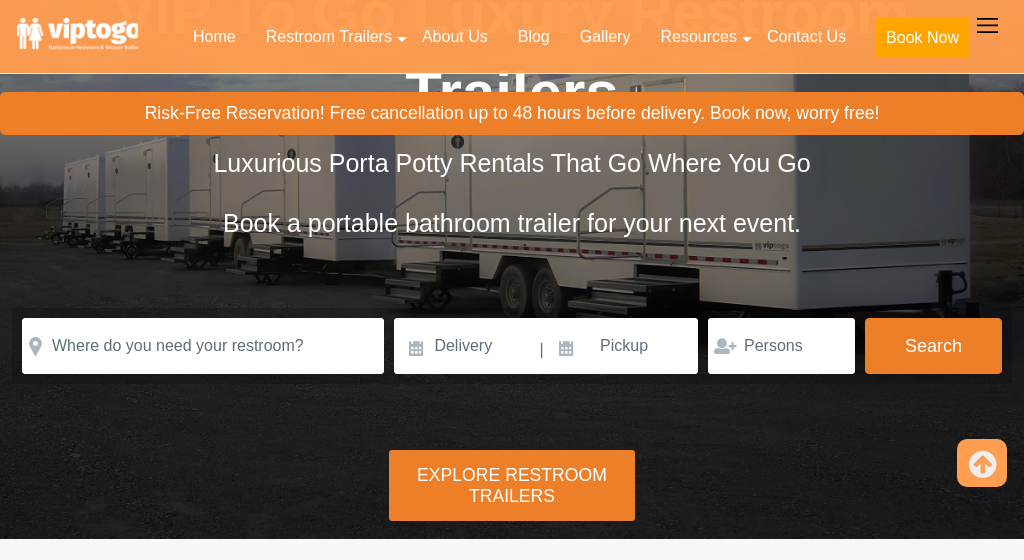 scroll, scrollTop: 206, scrollLeft: 0, axis: vertical 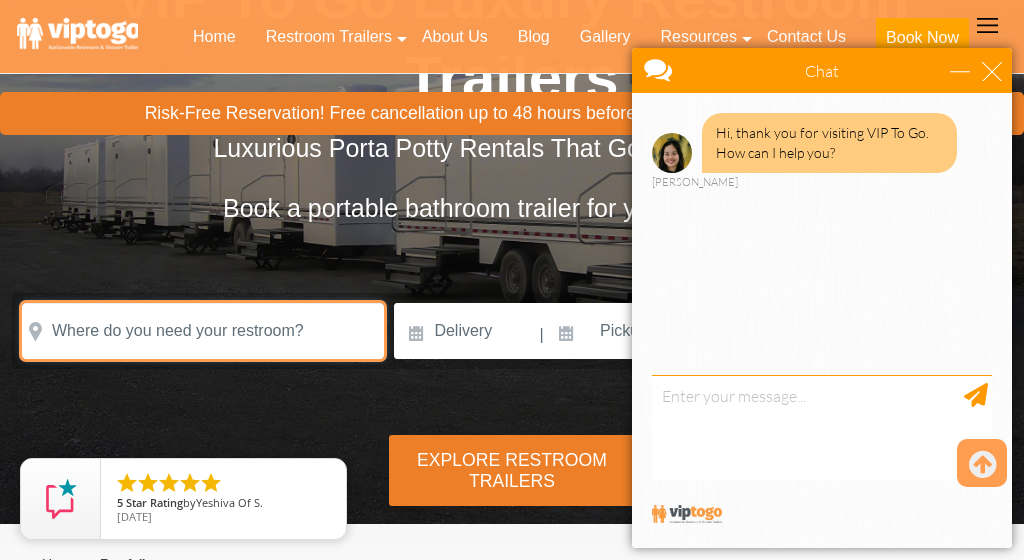 click at bounding box center (203, 331) 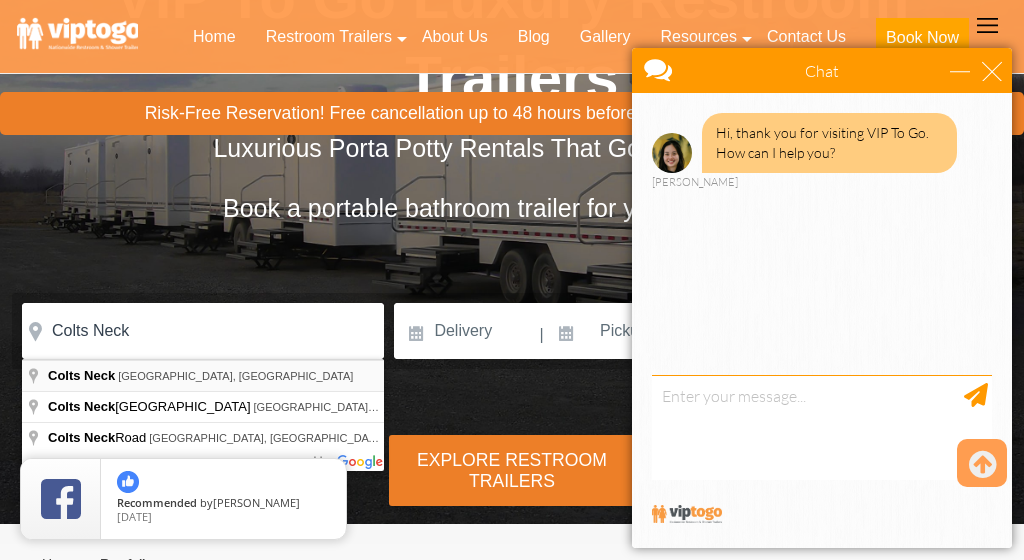 type on "Colts Neck, [GEOGRAPHIC_DATA], [GEOGRAPHIC_DATA]" 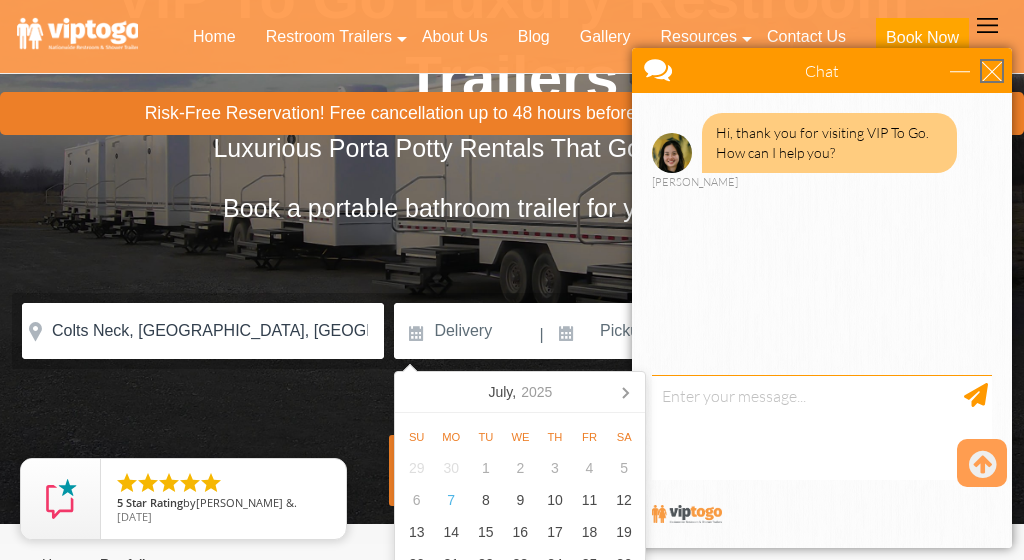 click at bounding box center (992, 71) 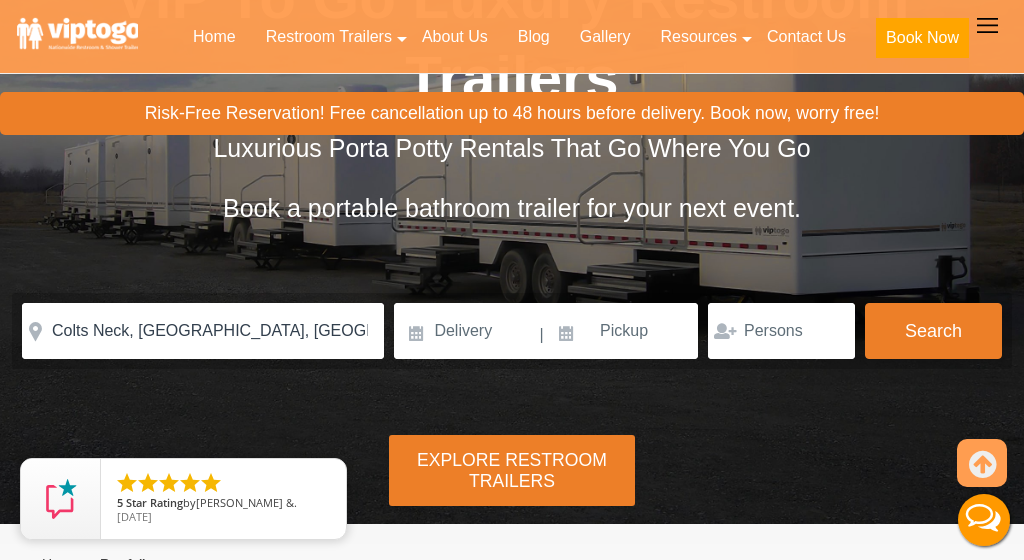scroll, scrollTop: 0, scrollLeft: 0, axis: both 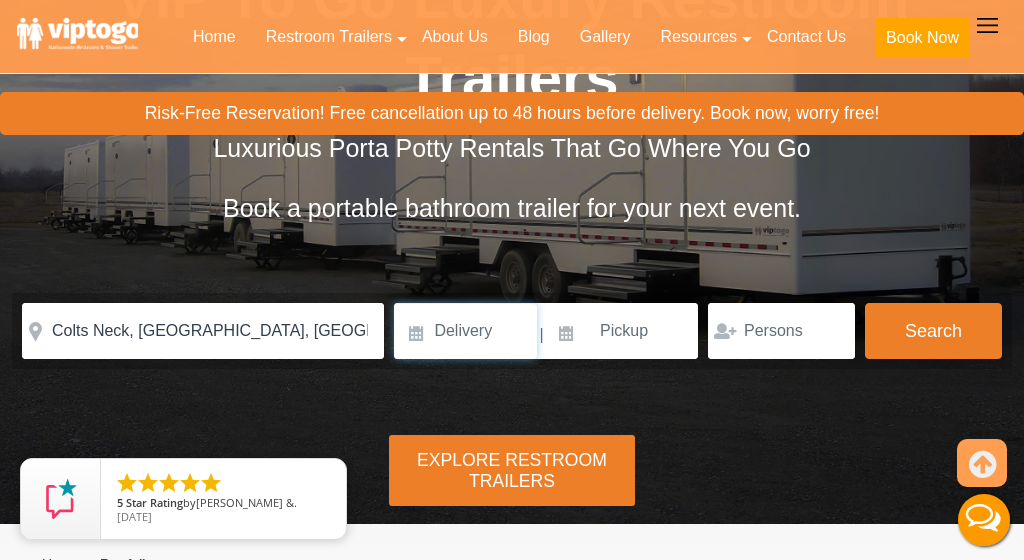click at bounding box center (465, 331) 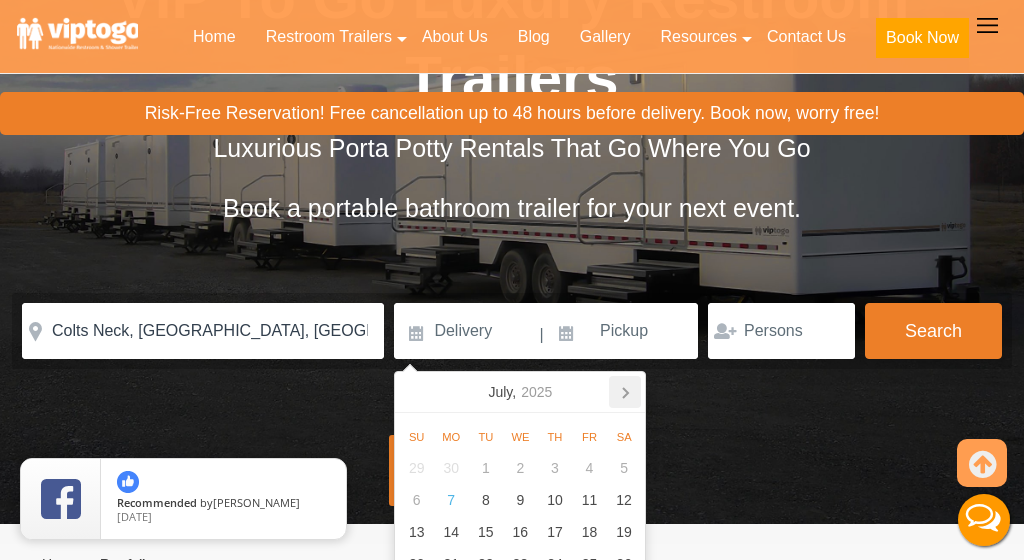 click 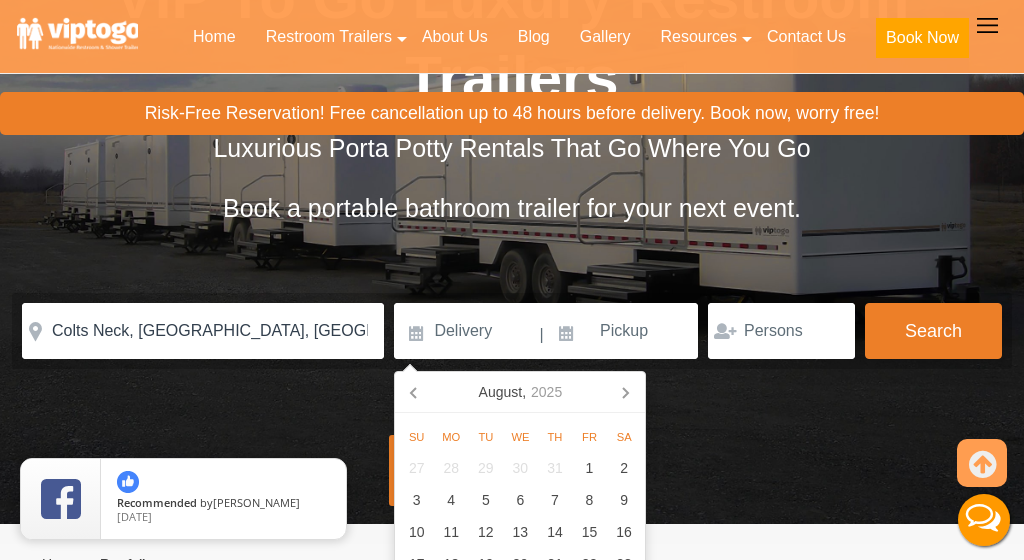 click 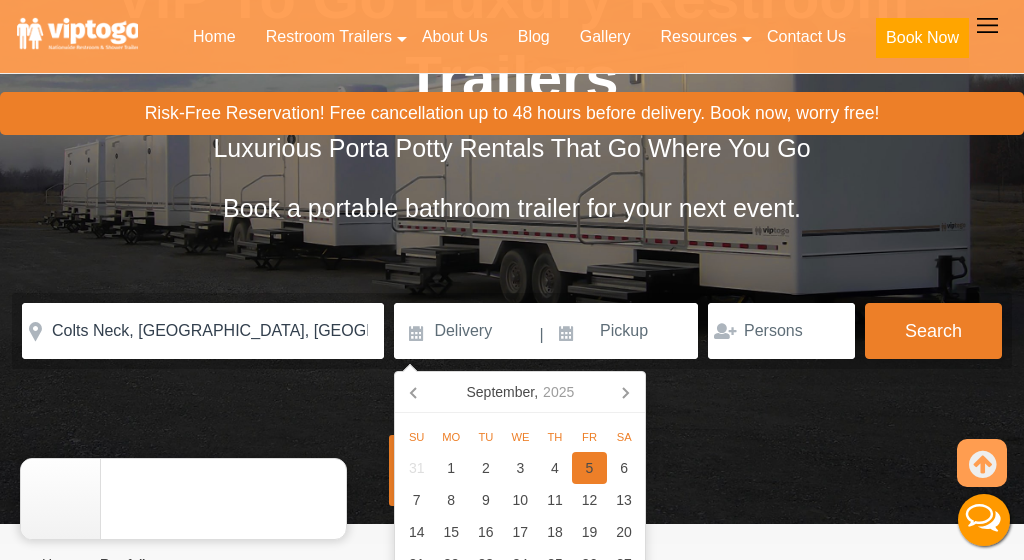click on "5" at bounding box center (589, 468) 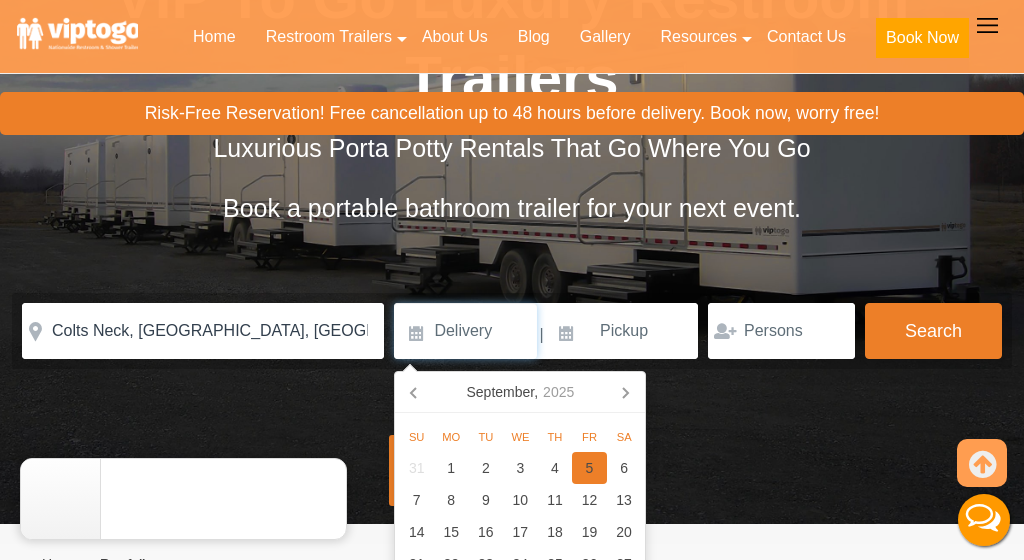 type on "[DATE]" 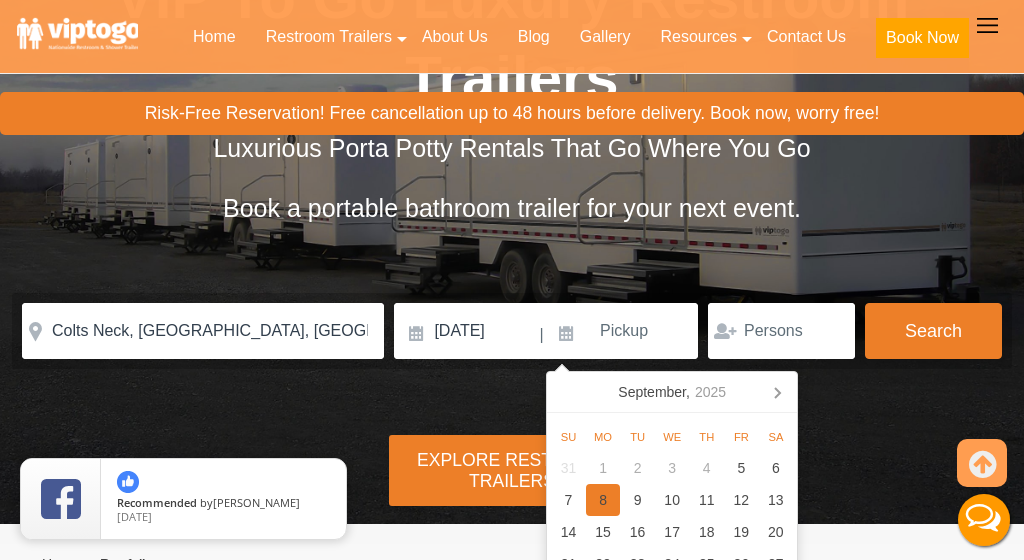 click on "8" at bounding box center [603, 500] 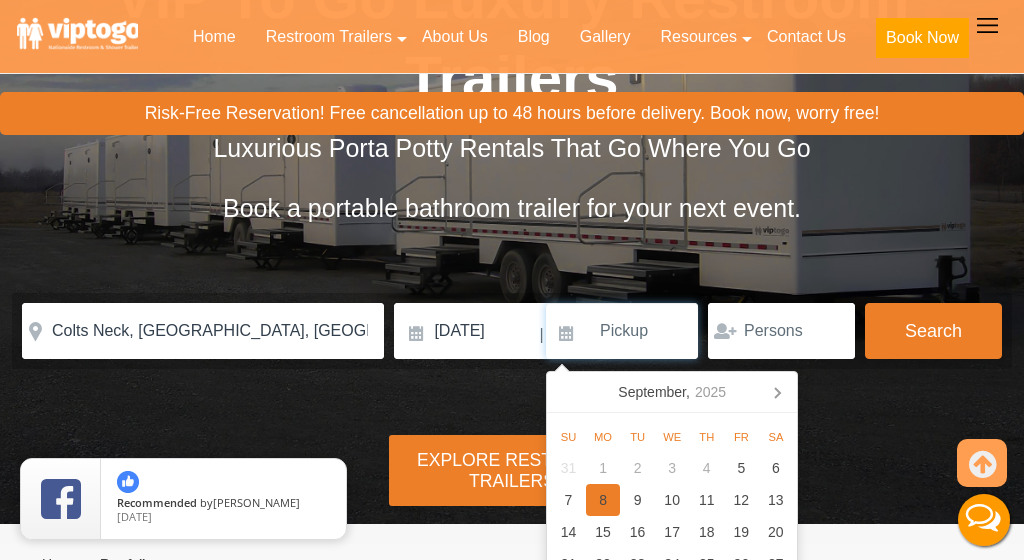 type on "[DATE]" 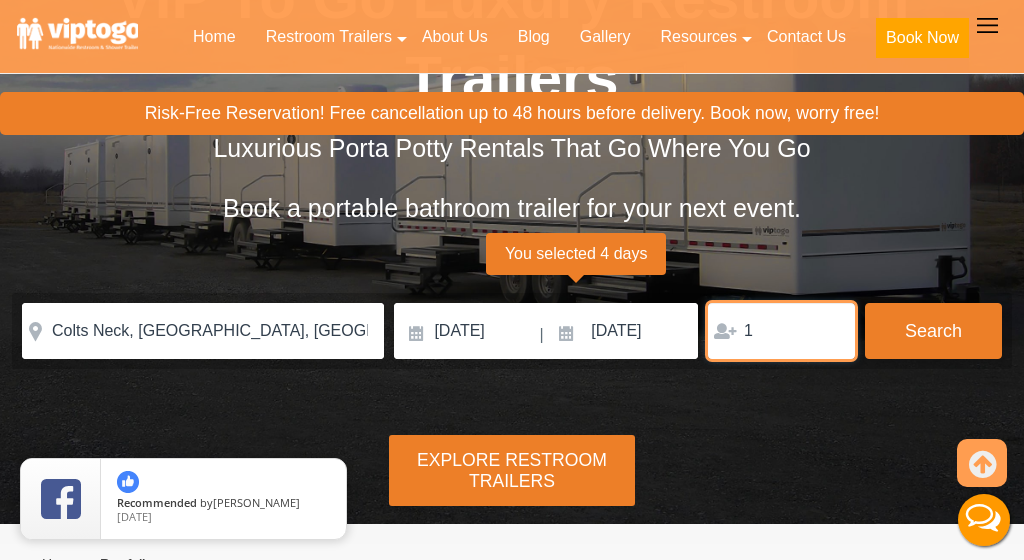 click on "1" at bounding box center (781, 331) 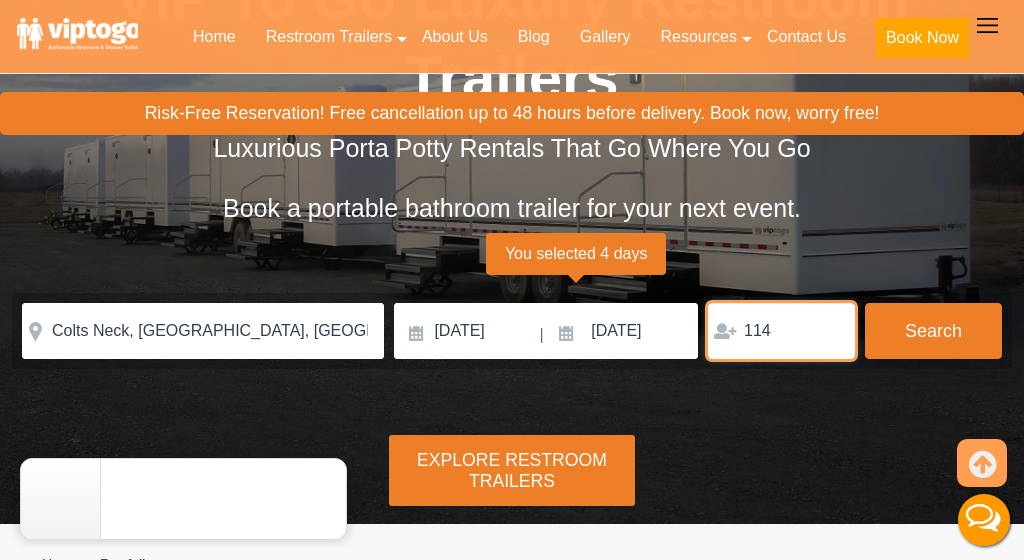 click on "114" at bounding box center (781, 331) 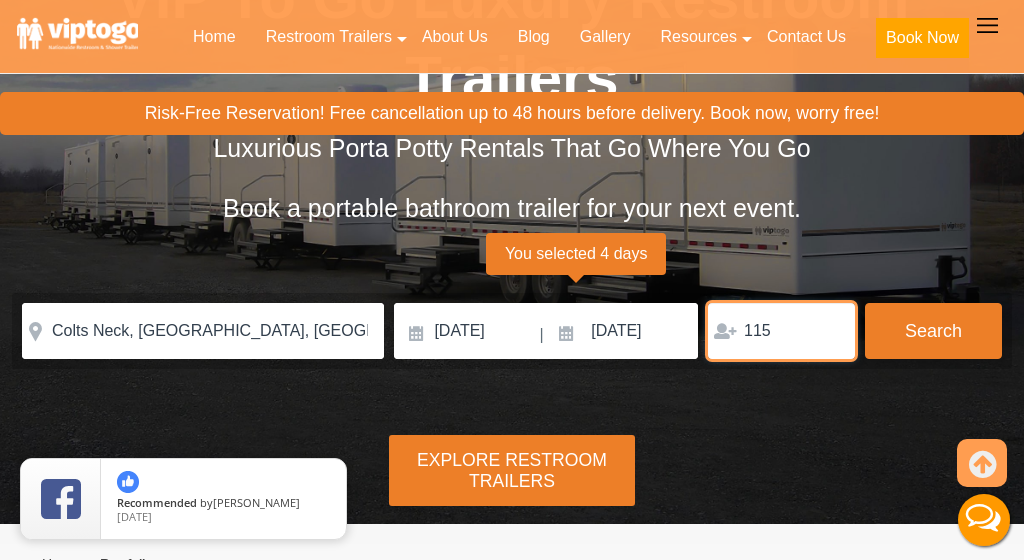 click on "115" at bounding box center [781, 331] 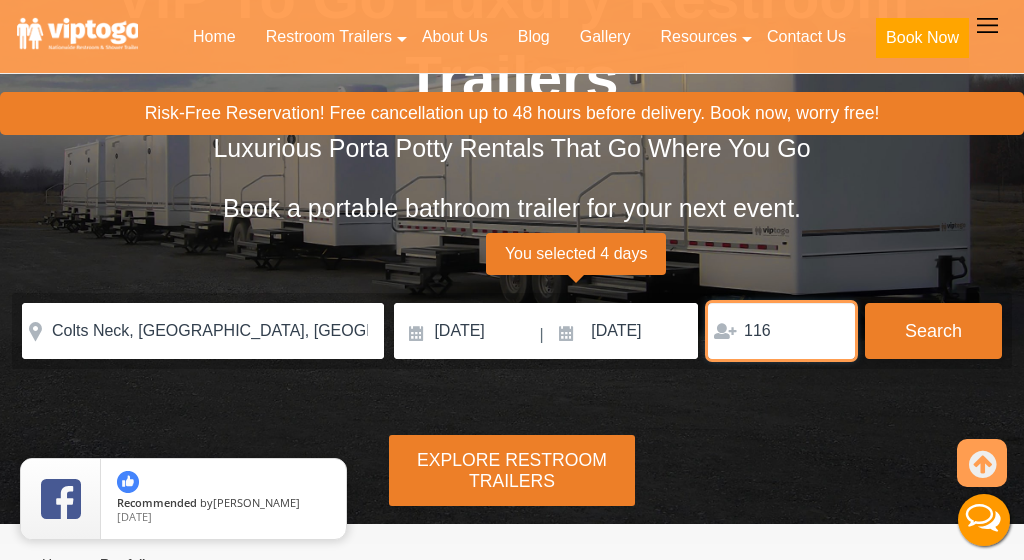 click on "116" at bounding box center (781, 331) 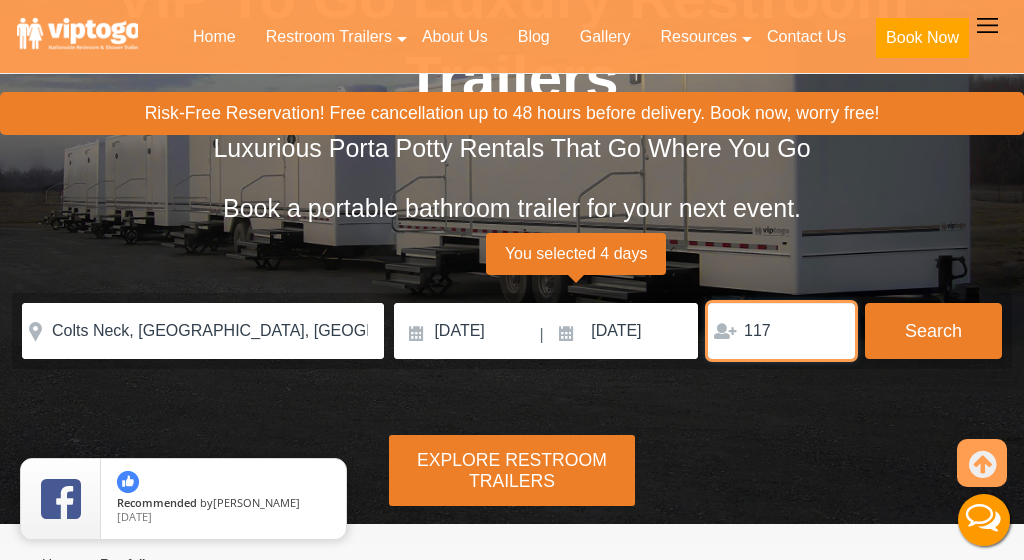 click on "117" at bounding box center [781, 331] 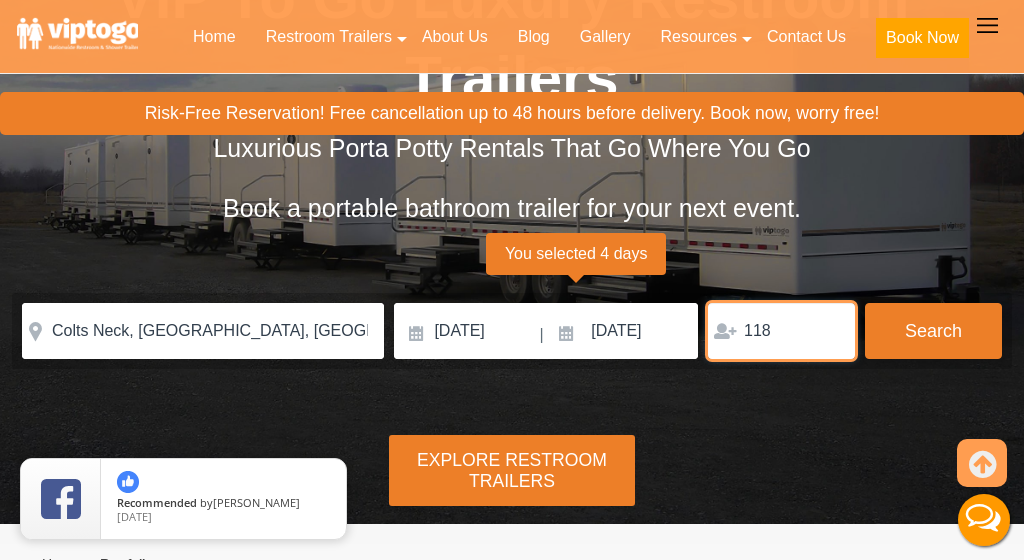 click on "118" at bounding box center [781, 331] 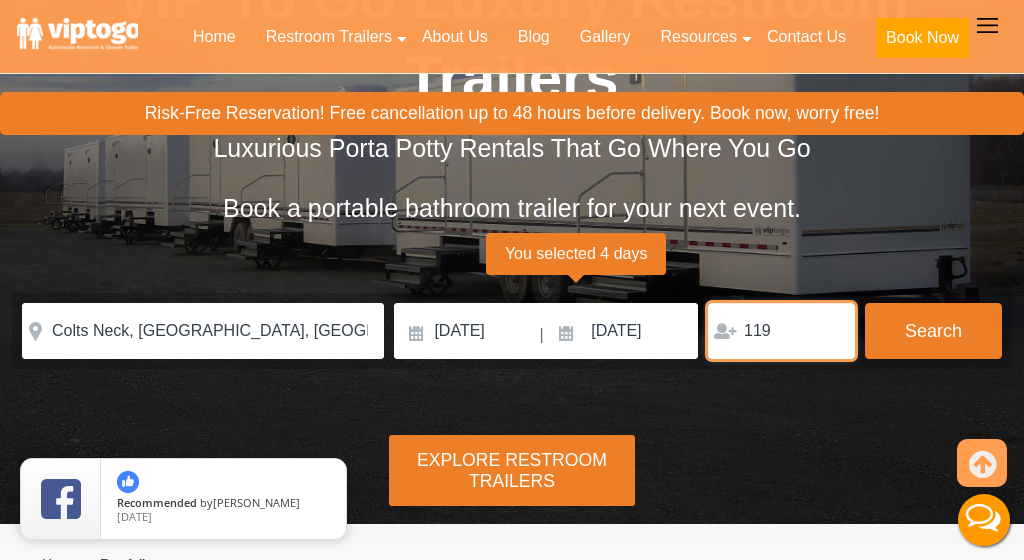 click on "119" at bounding box center (781, 331) 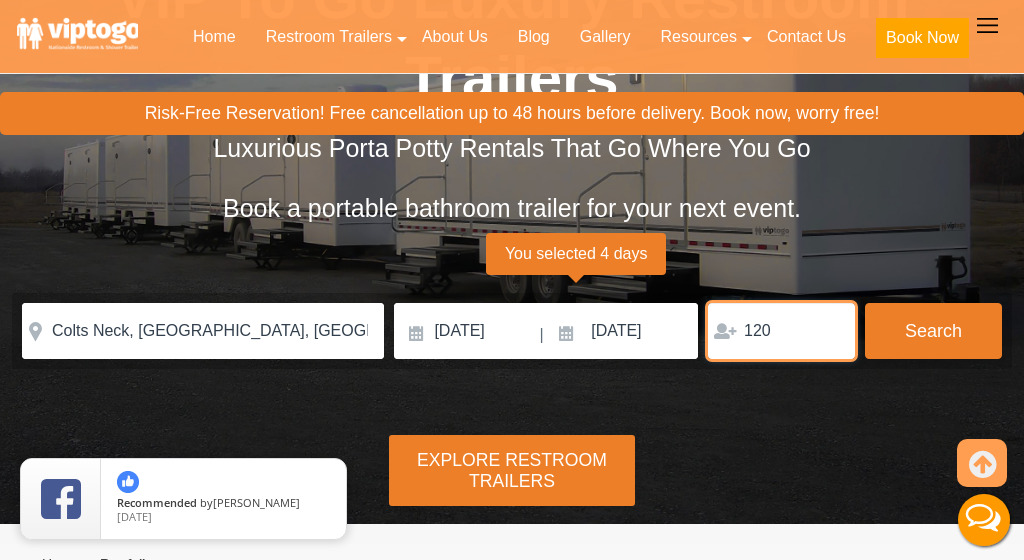 click on "120" at bounding box center [781, 331] 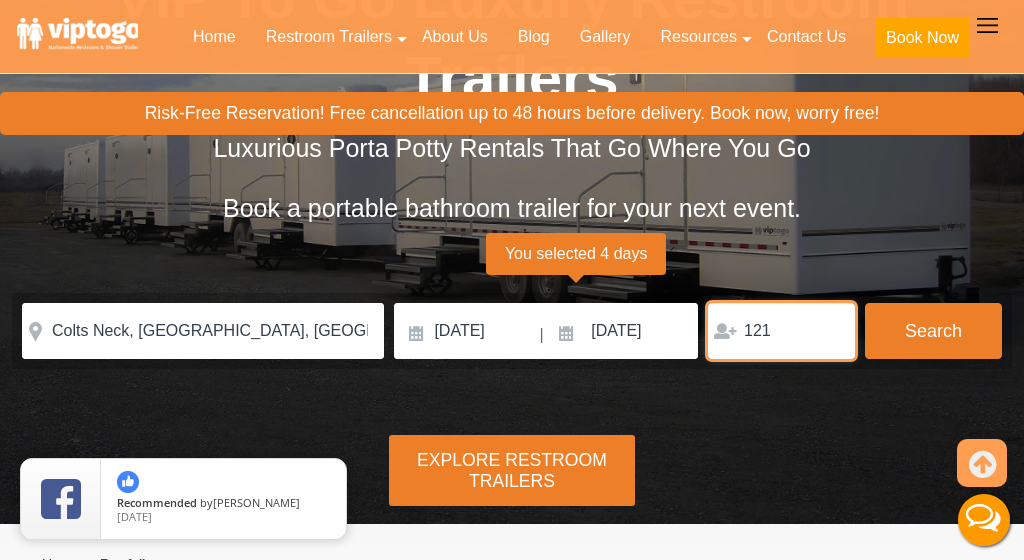 click on "121" at bounding box center (781, 331) 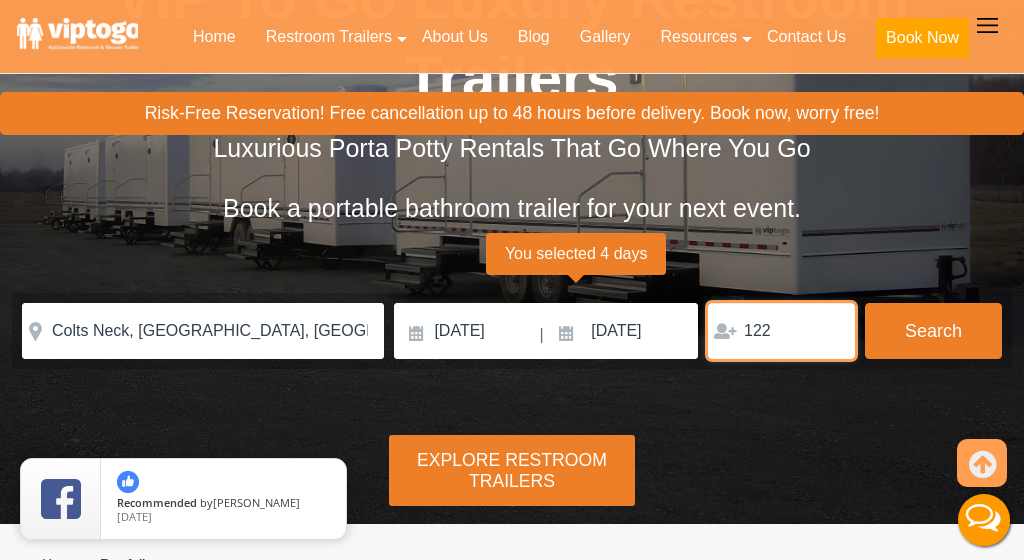 click on "122" at bounding box center (781, 331) 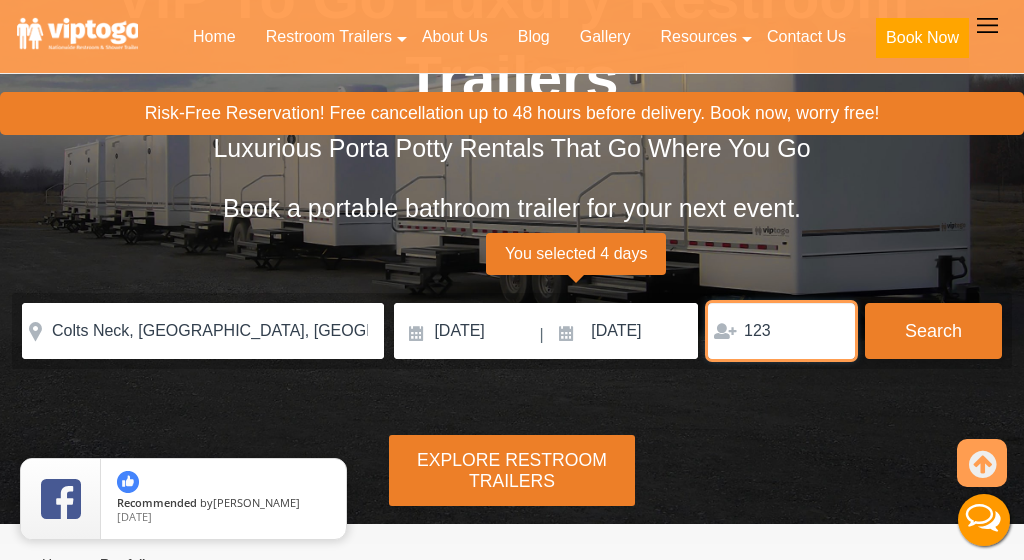 click on "123" at bounding box center (781, 331) 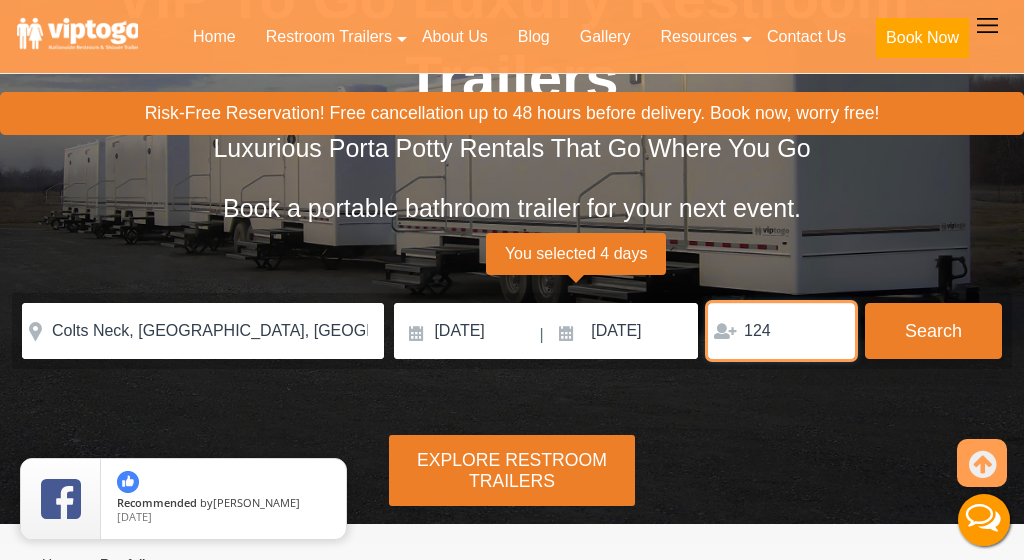 click on "124" at bounding box center [781, 331] 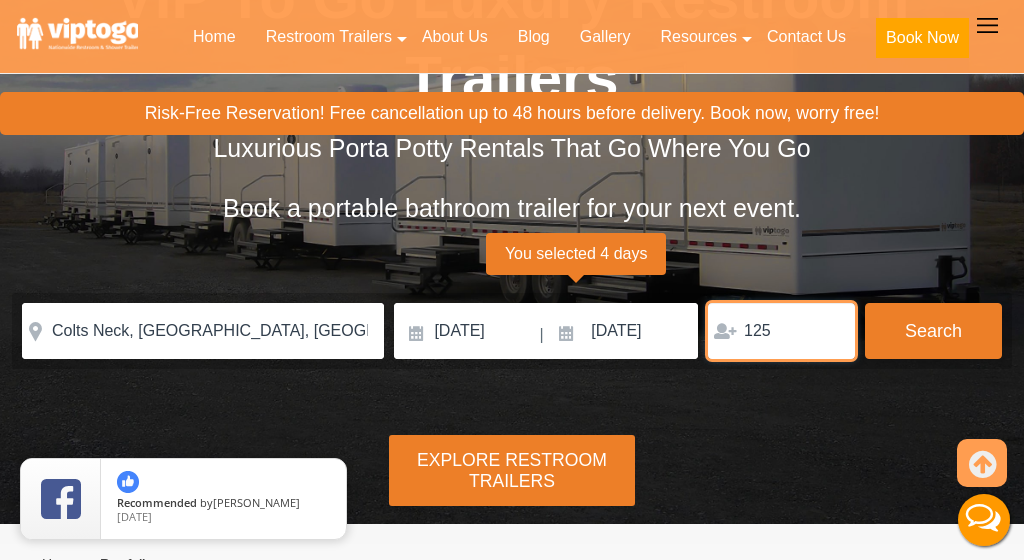 click on "125" at bounding box center (781, 331) 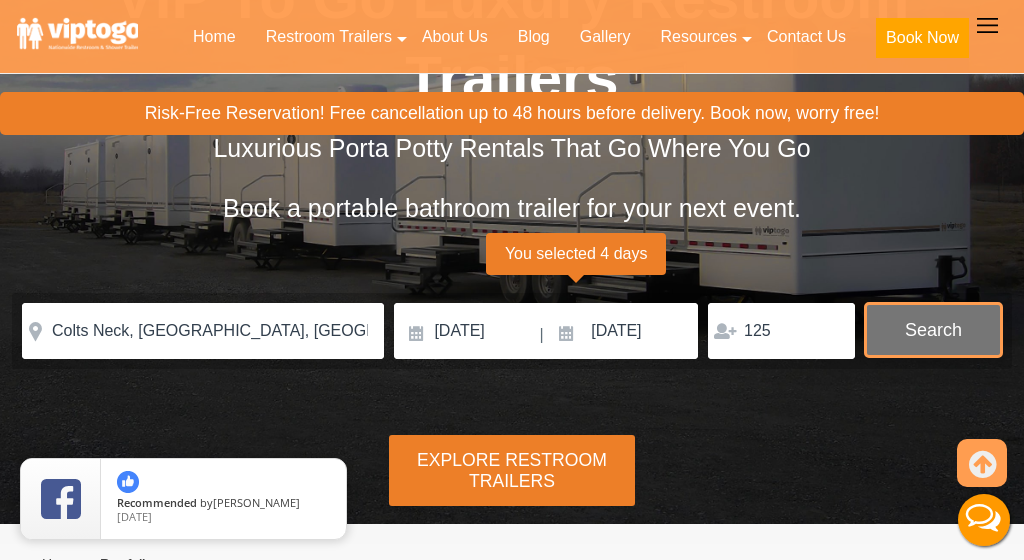 click on "Search" at bounding box center (933, 330) 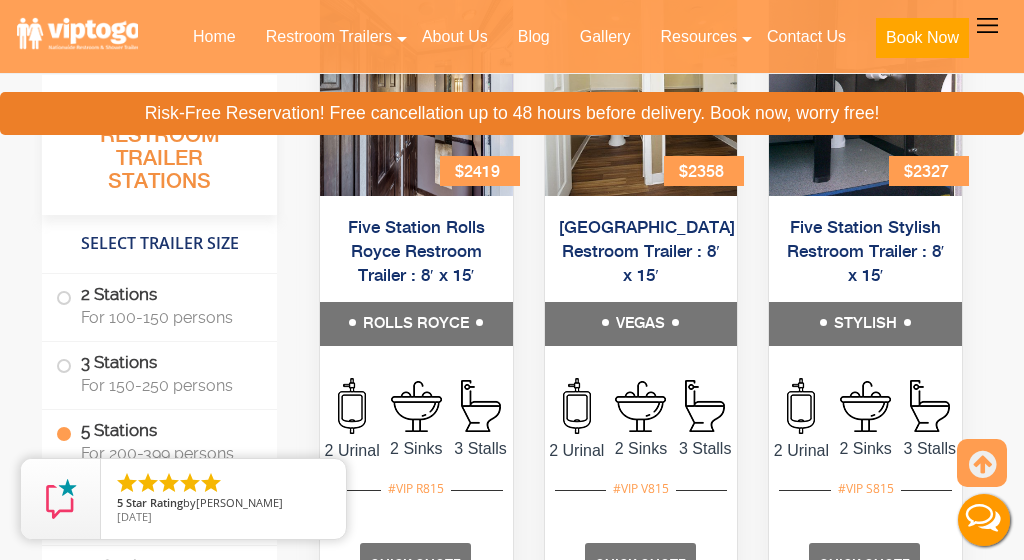 scroll, scrollTop: 3471, scrollLeft: 0, axis: vertical 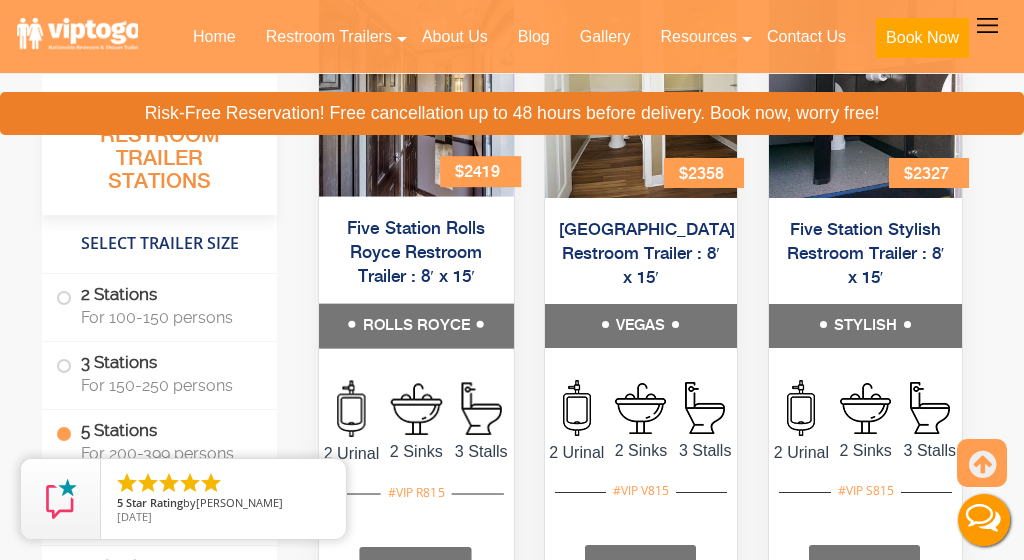click on "Five Station Rolls Royce Restroom Trailer : 8′ x 15′" at bounding box center [416, 253] 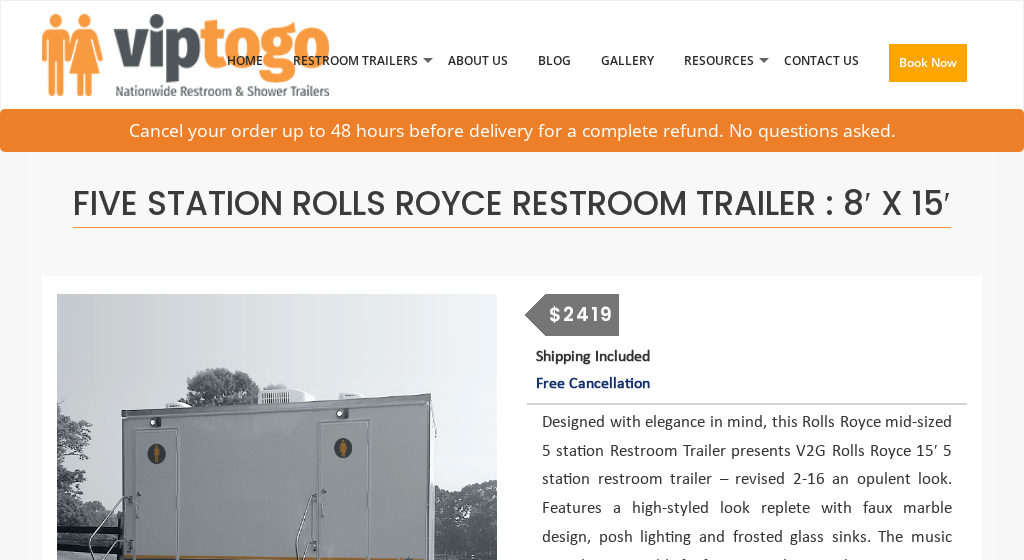 scroll, scrollTop: 0, scrollLeft: 0, axis: both 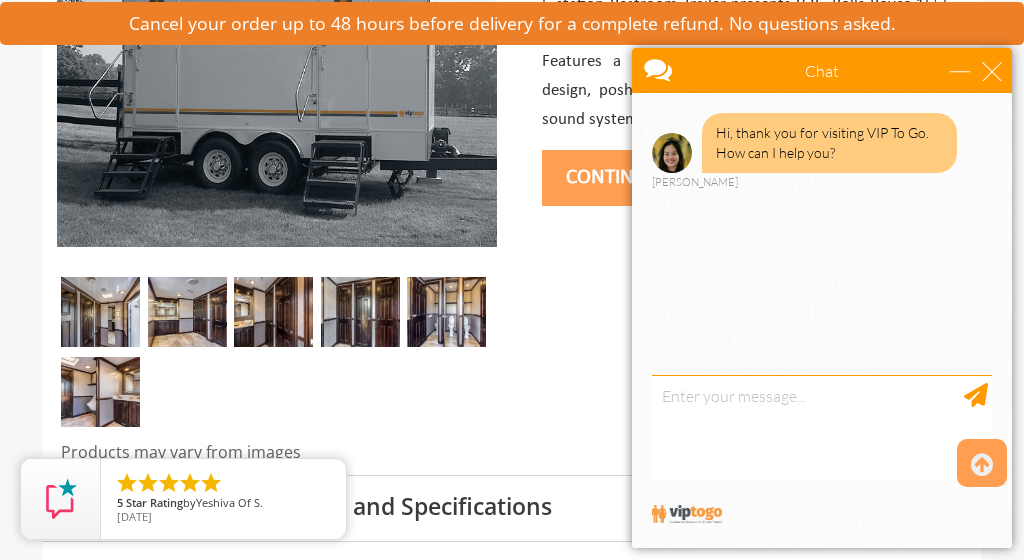 click at bounding box center (100, 312) 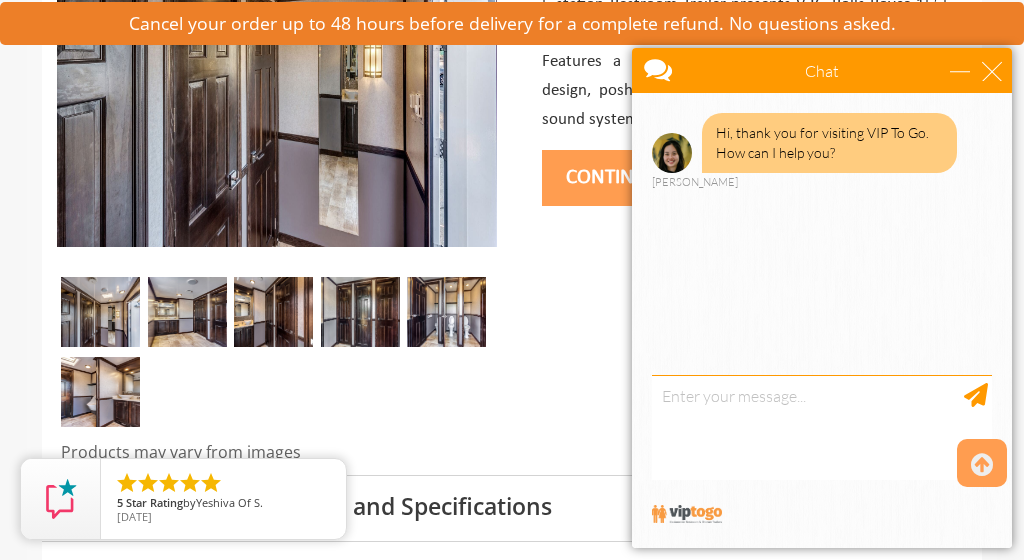click at bounding box center [187, 312] 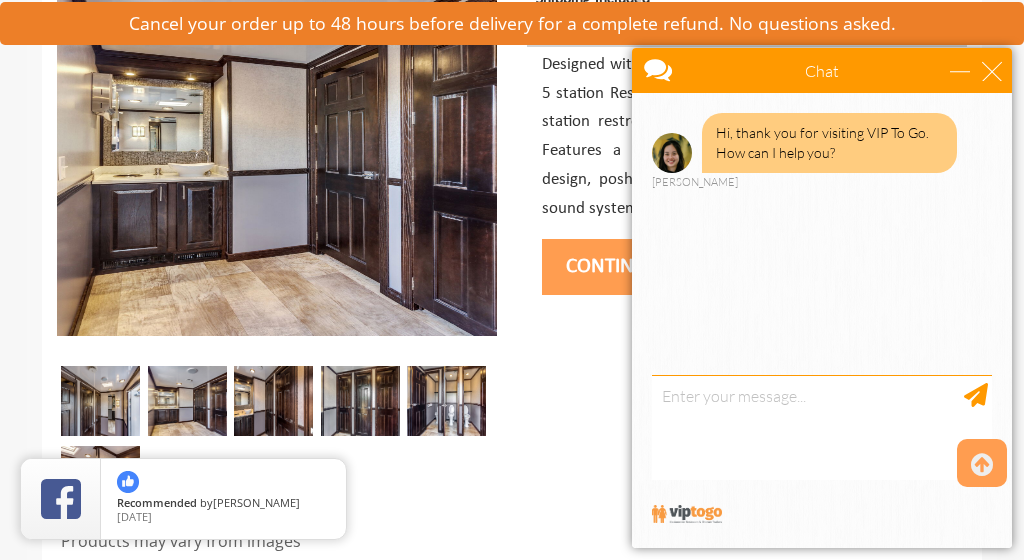 scroll, scrollTop: 350, scrollLeft: 0, axis: vertical 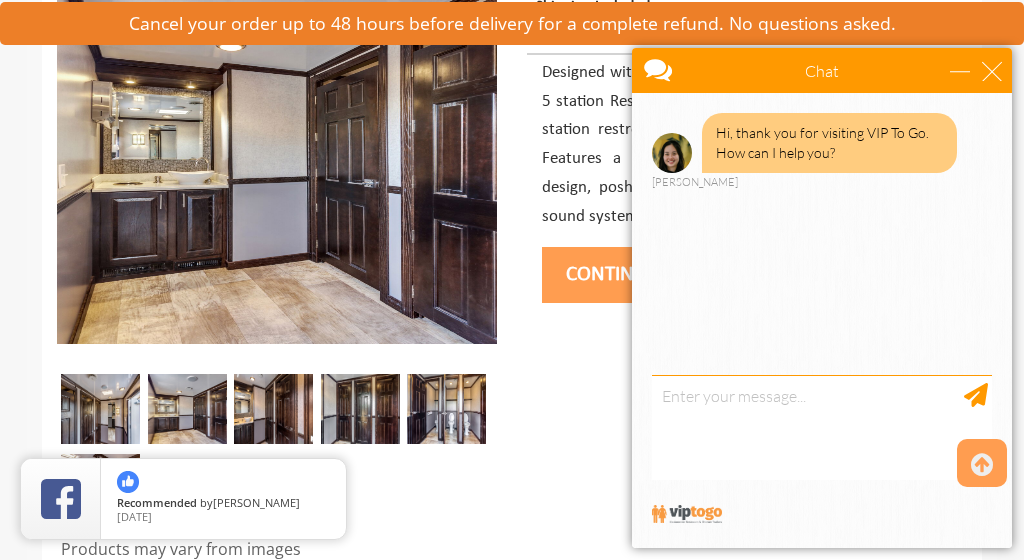click at bounding box center (273, 409) 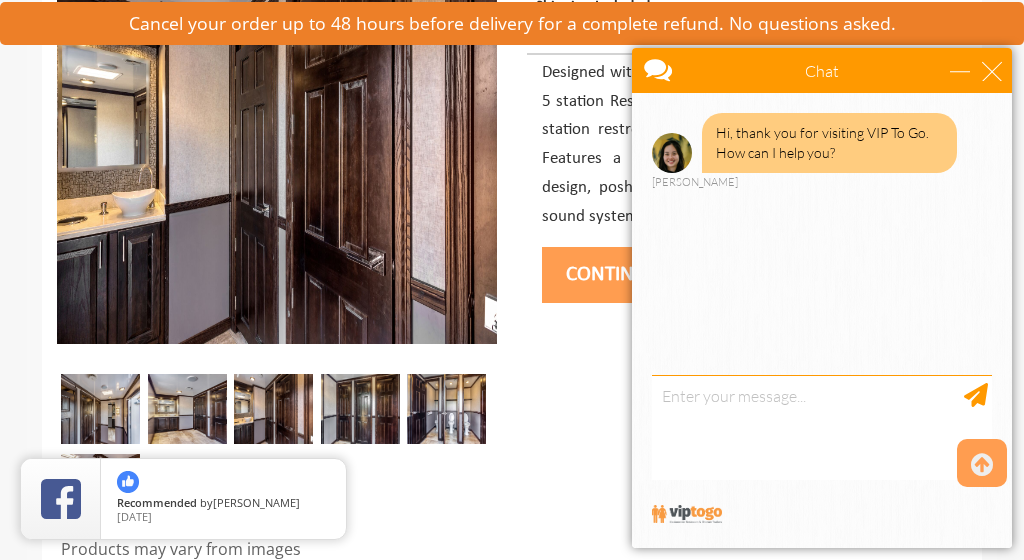 click at bounding box center (360, 409) 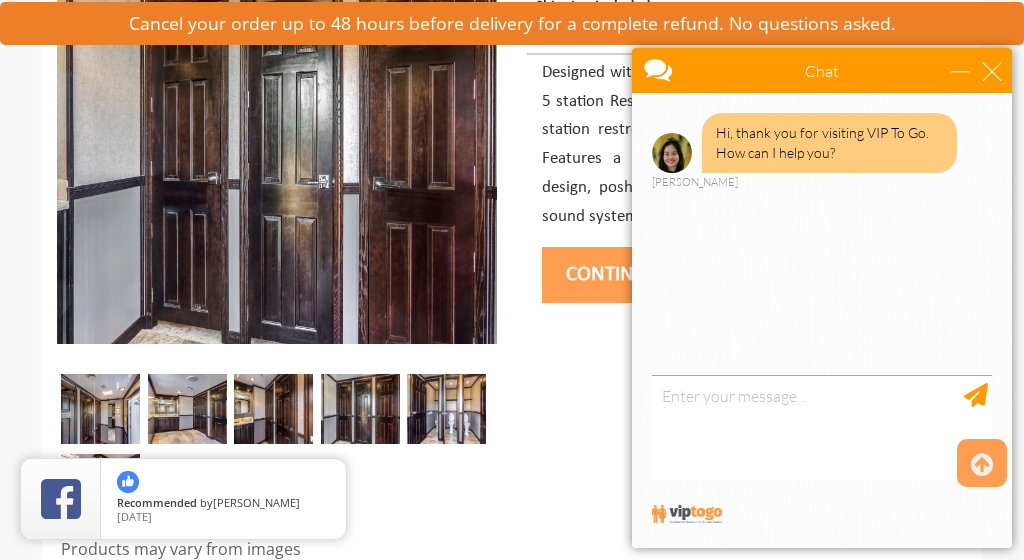 click at bounding box center [446, 409] 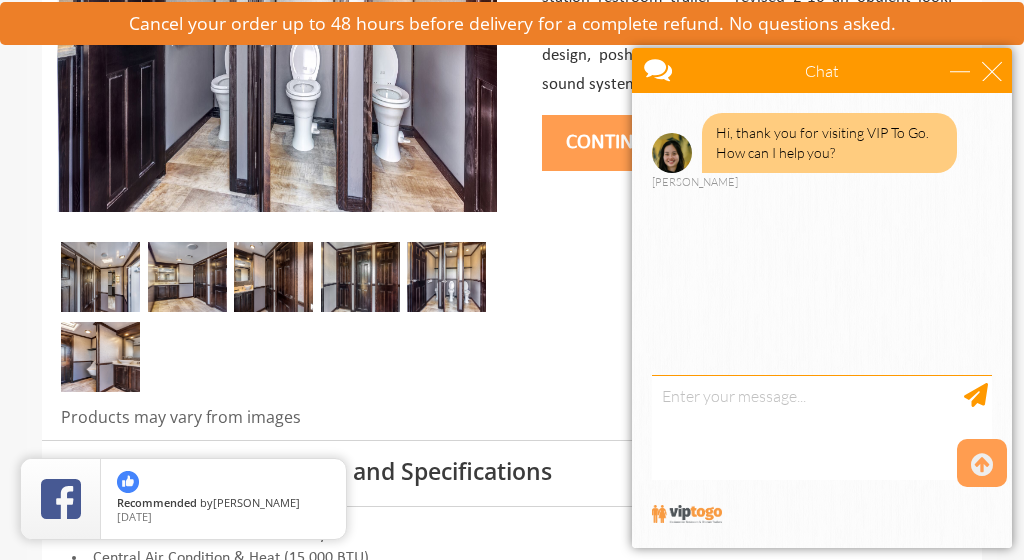 scroll, scrollTop: 487, scrollLeft: 0, axis: vertical 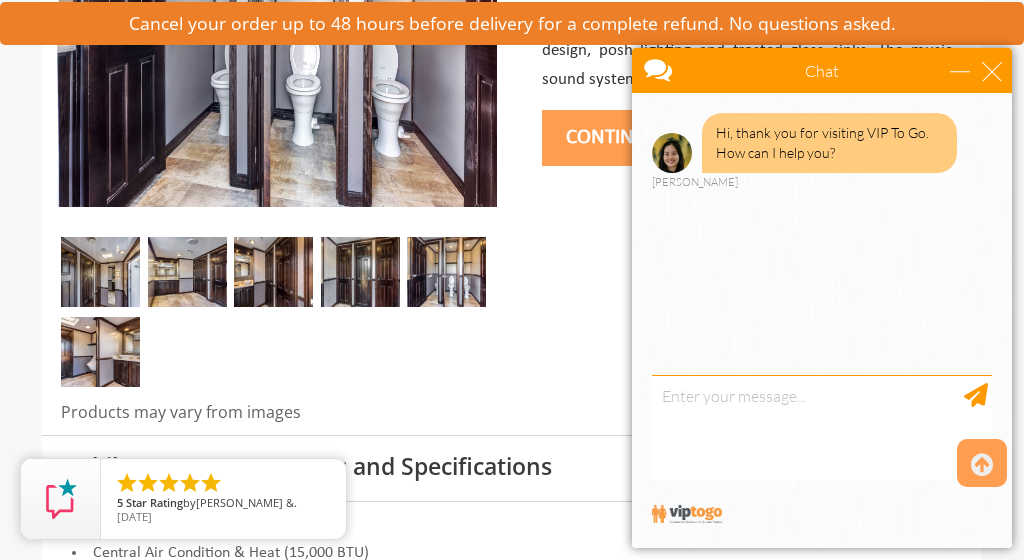 click at bounding box center [100, 352] 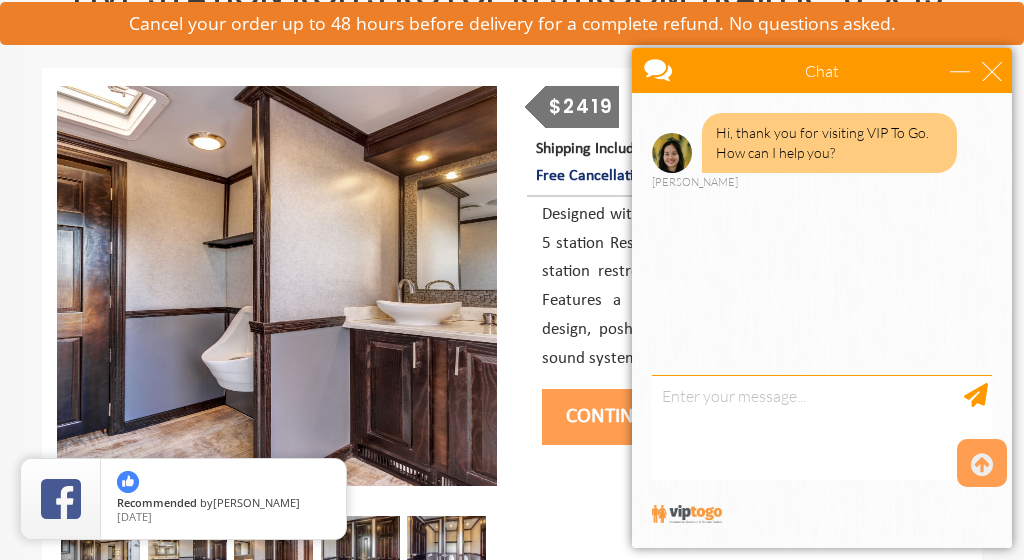 scroll, scrollTop: 187, scrollLeft: 0, axis: vertical 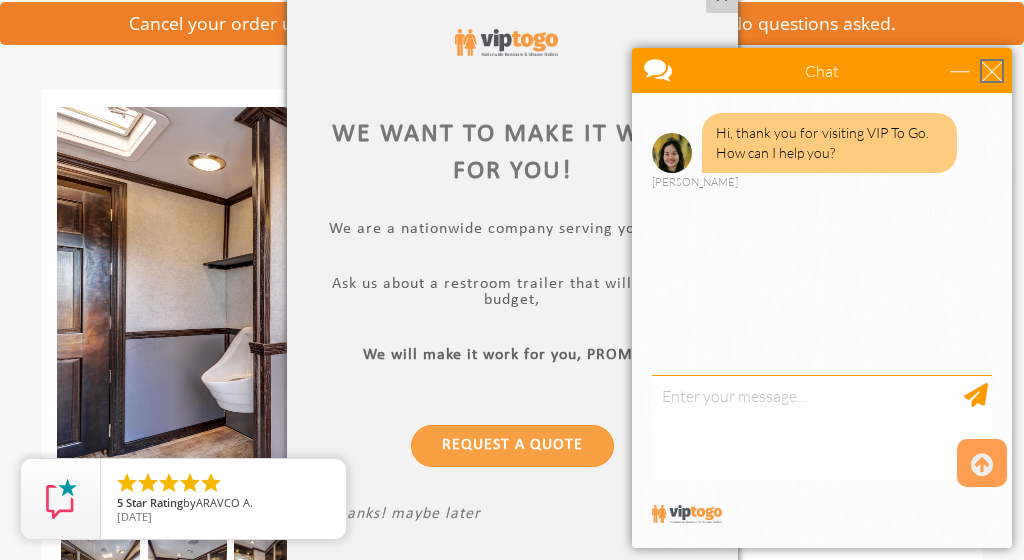 click at bounding box center [992, 71] 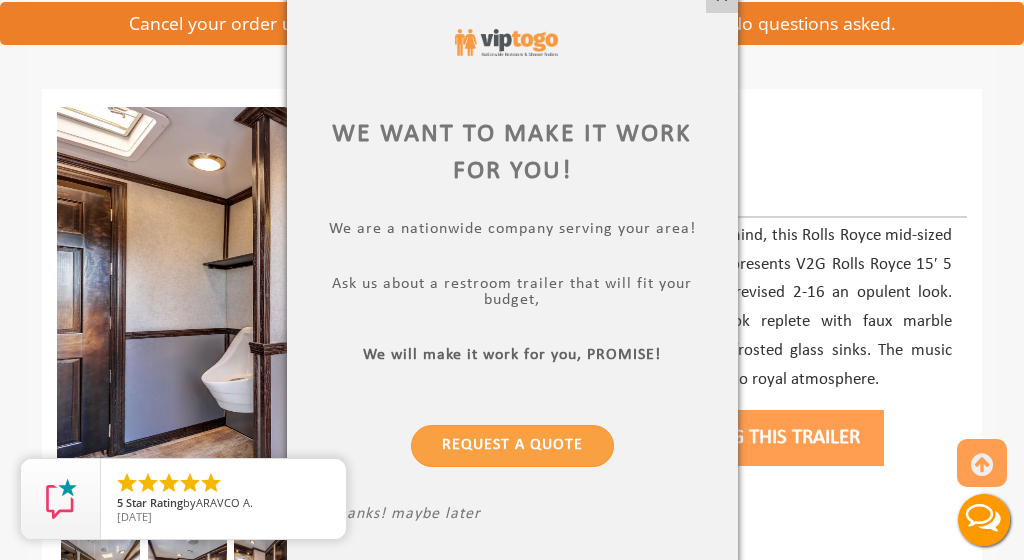 scroll, scrollTop: 0, scrollLeft: 0, axis: both 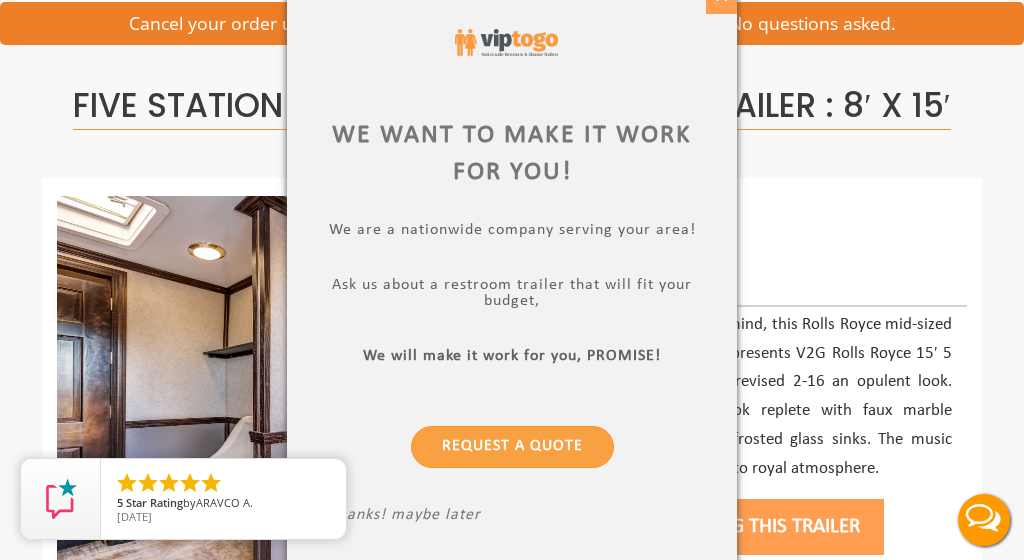 click on "X" at bounding box center [721, -4] 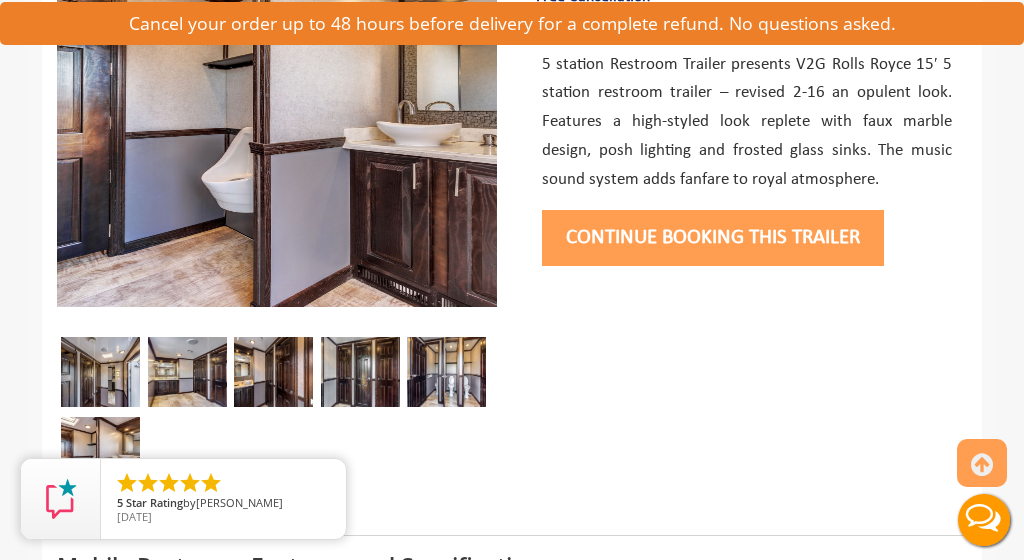 scroll, scrollTop: 406, scrollLeft: 0, axis: vertical 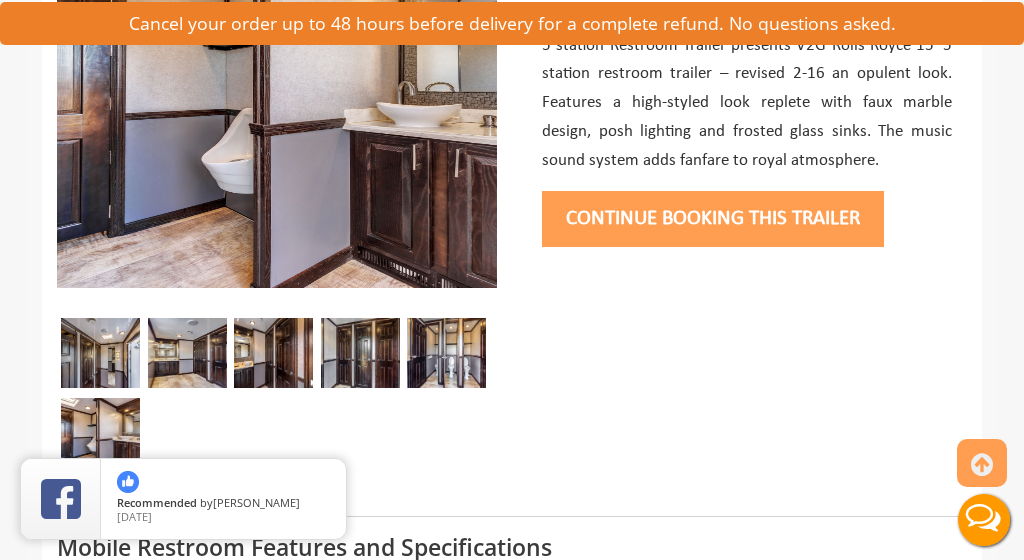 click at bounding box center [446, 353] 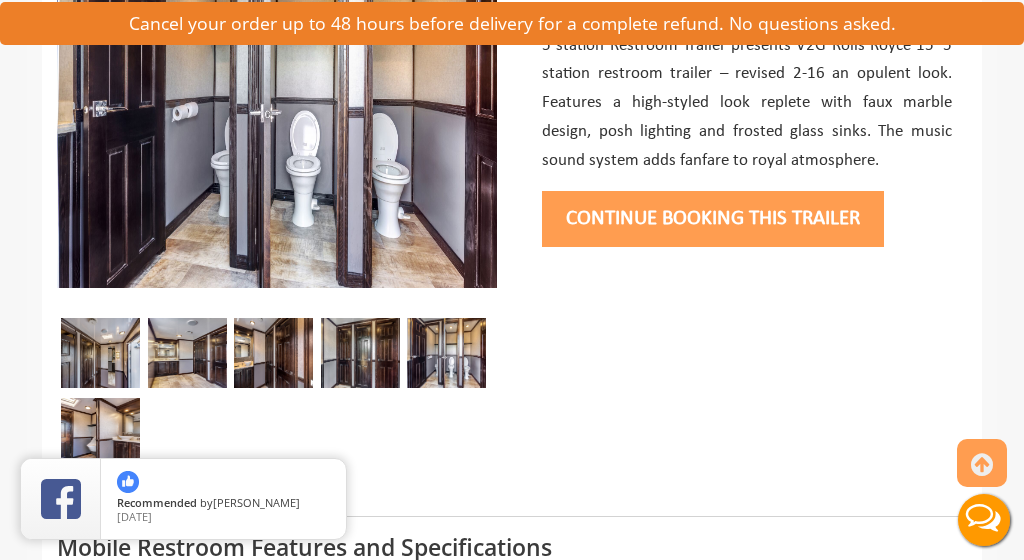 click at bounding box center (360, 353) 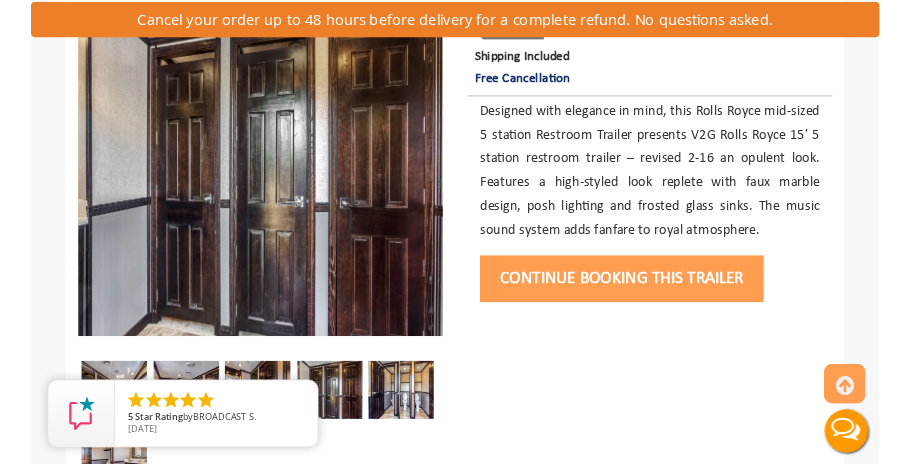 scroll, scrollTop: 250, scrollLeft: 0, axis: vertical 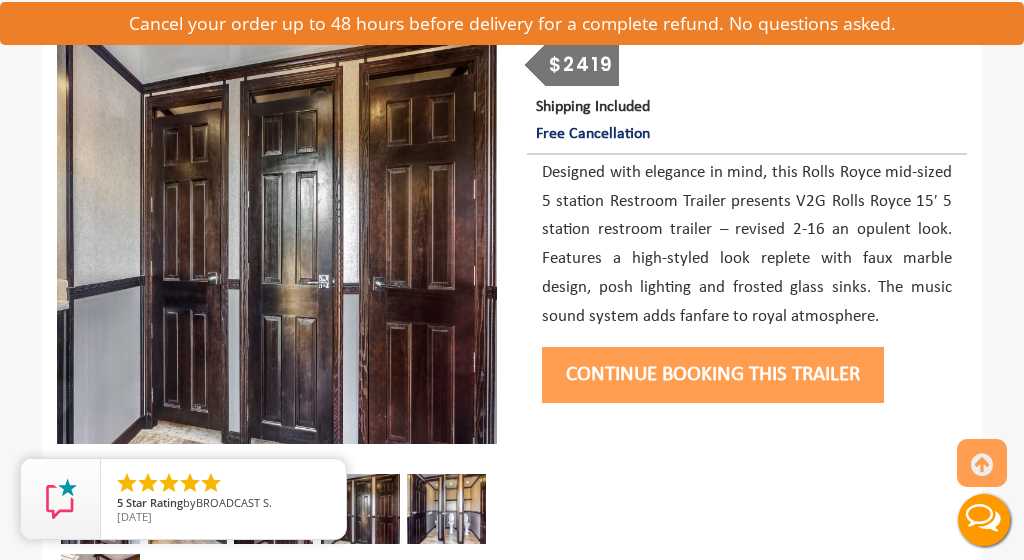 click at bounding box center (277, 244) 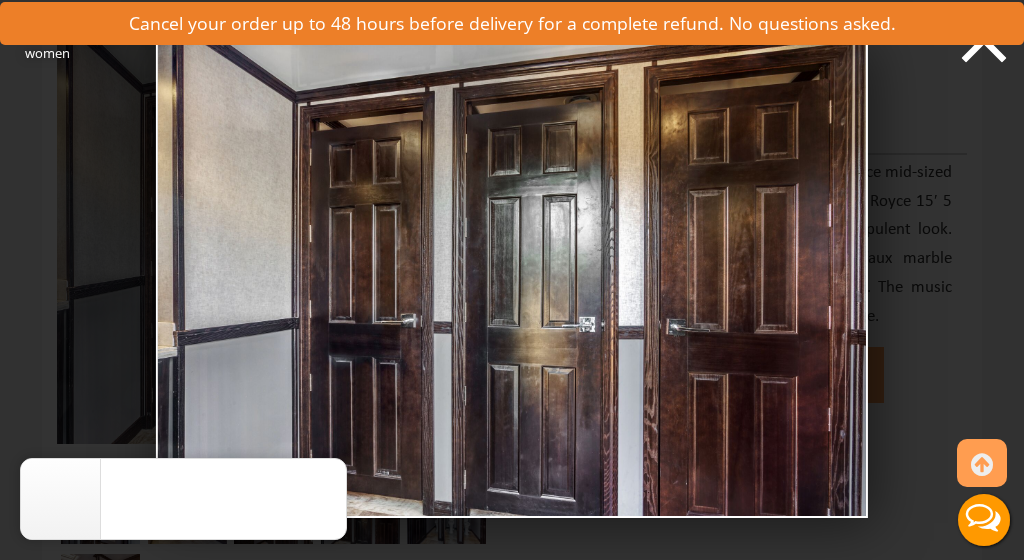 click 